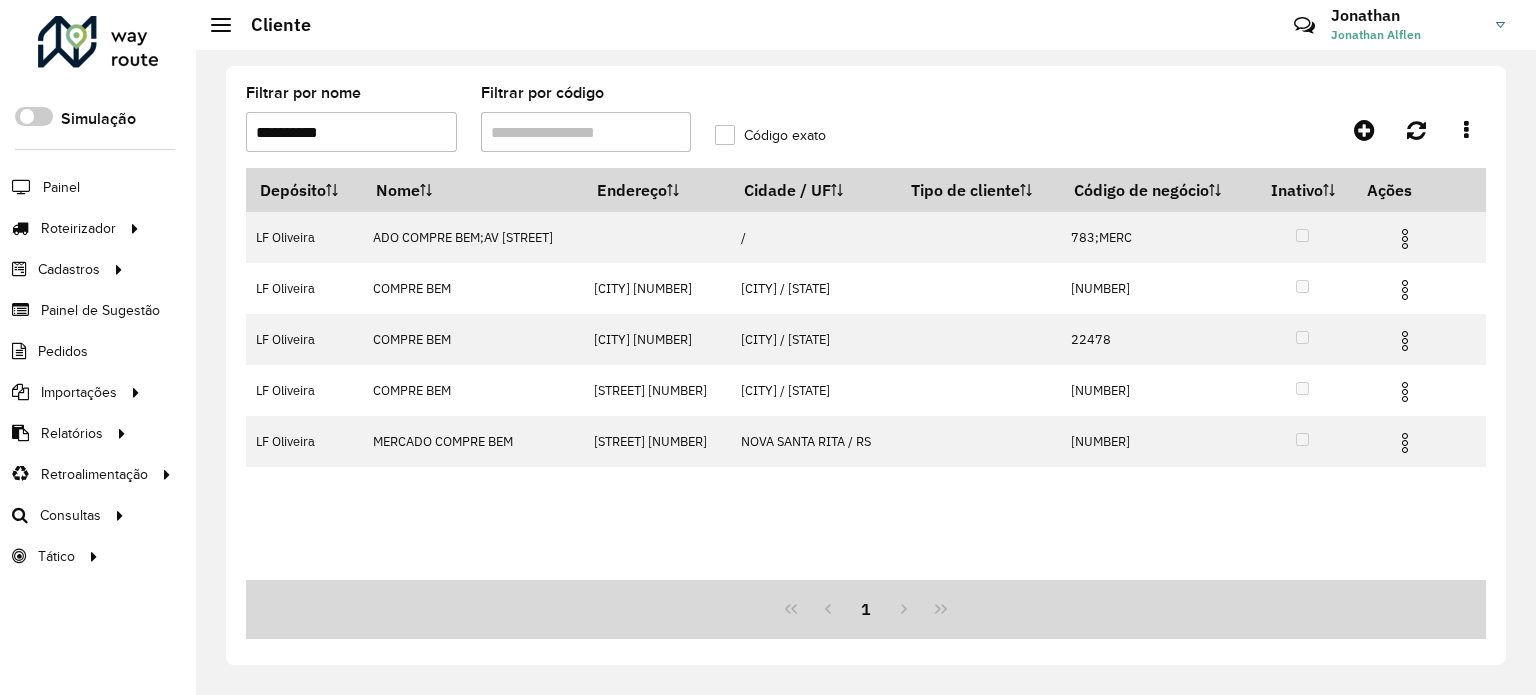 scroll, scrollTop: 0, scrollLeft: 0, axis: both 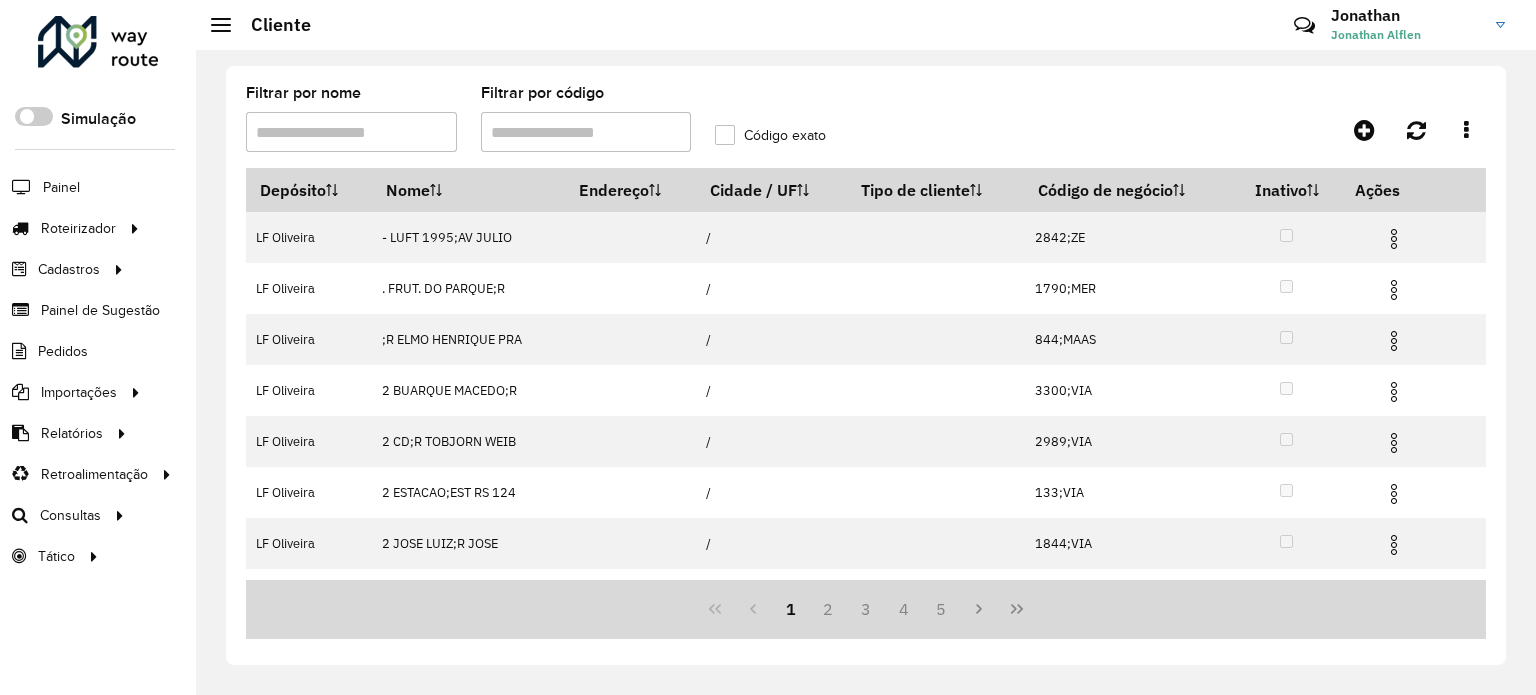 type 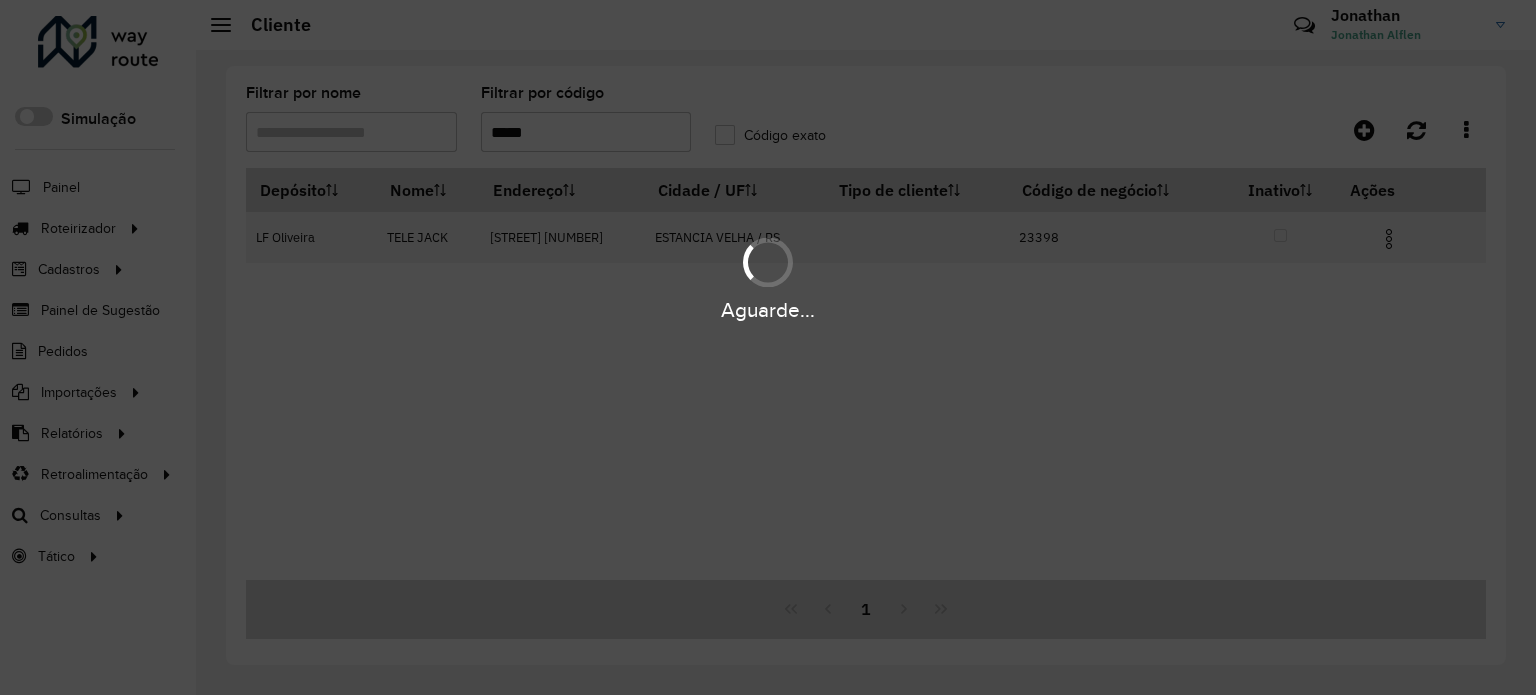 type on "*****" 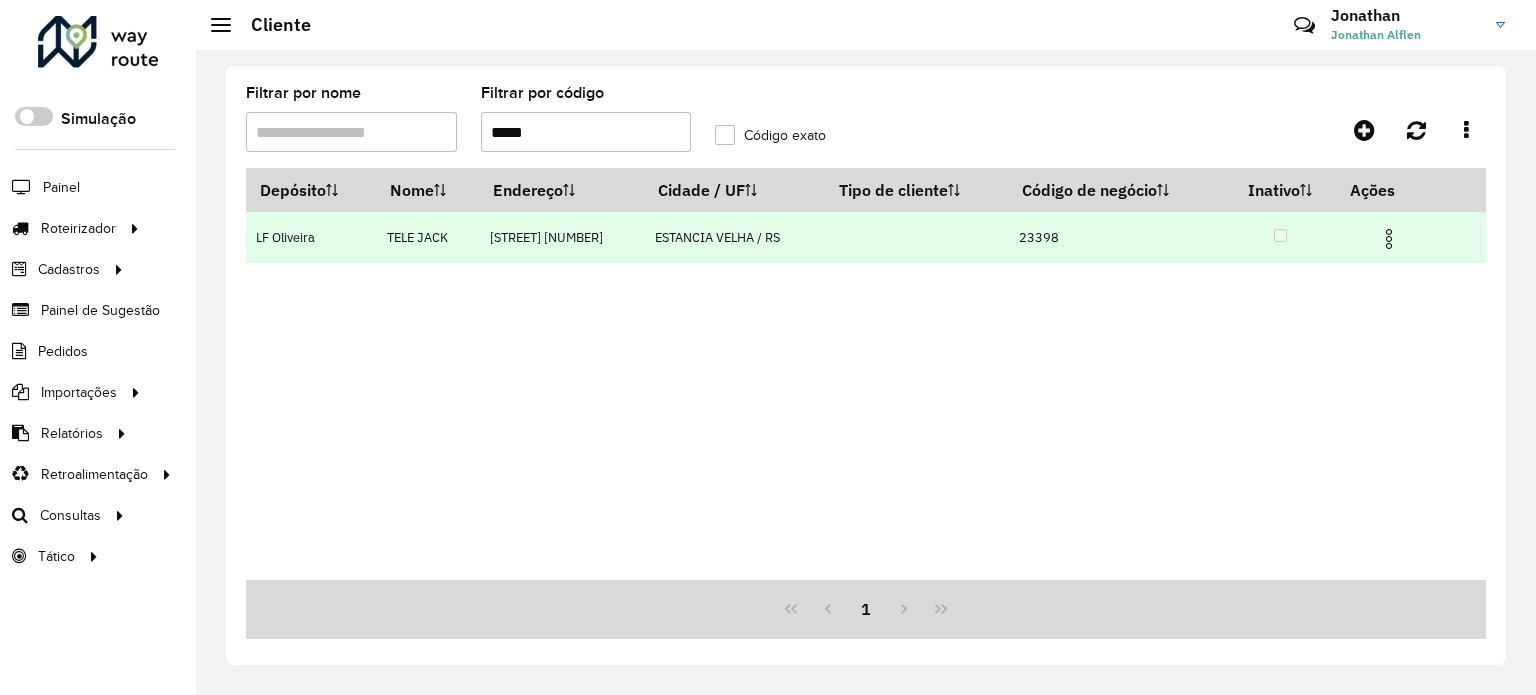 click at bounding box center [1389, 239] 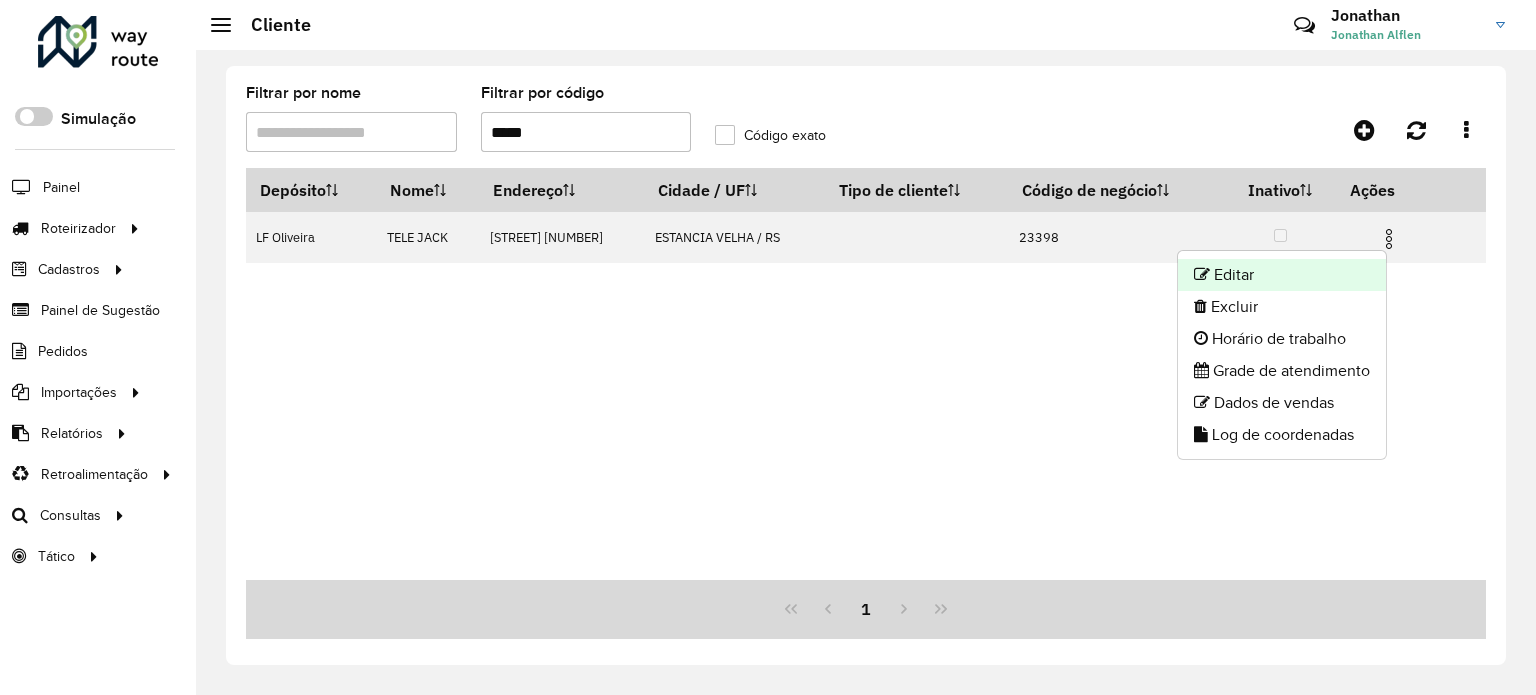 click on "Editar" 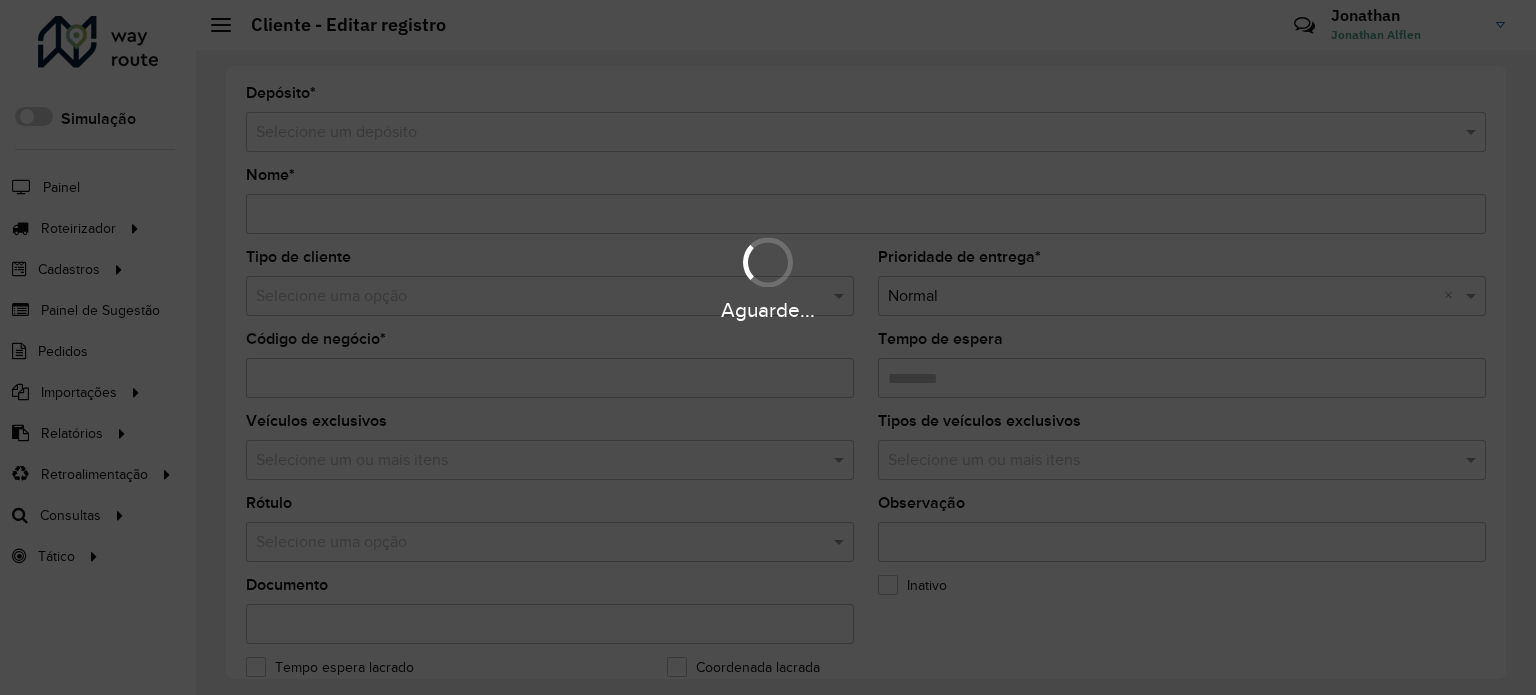 type on "*********" 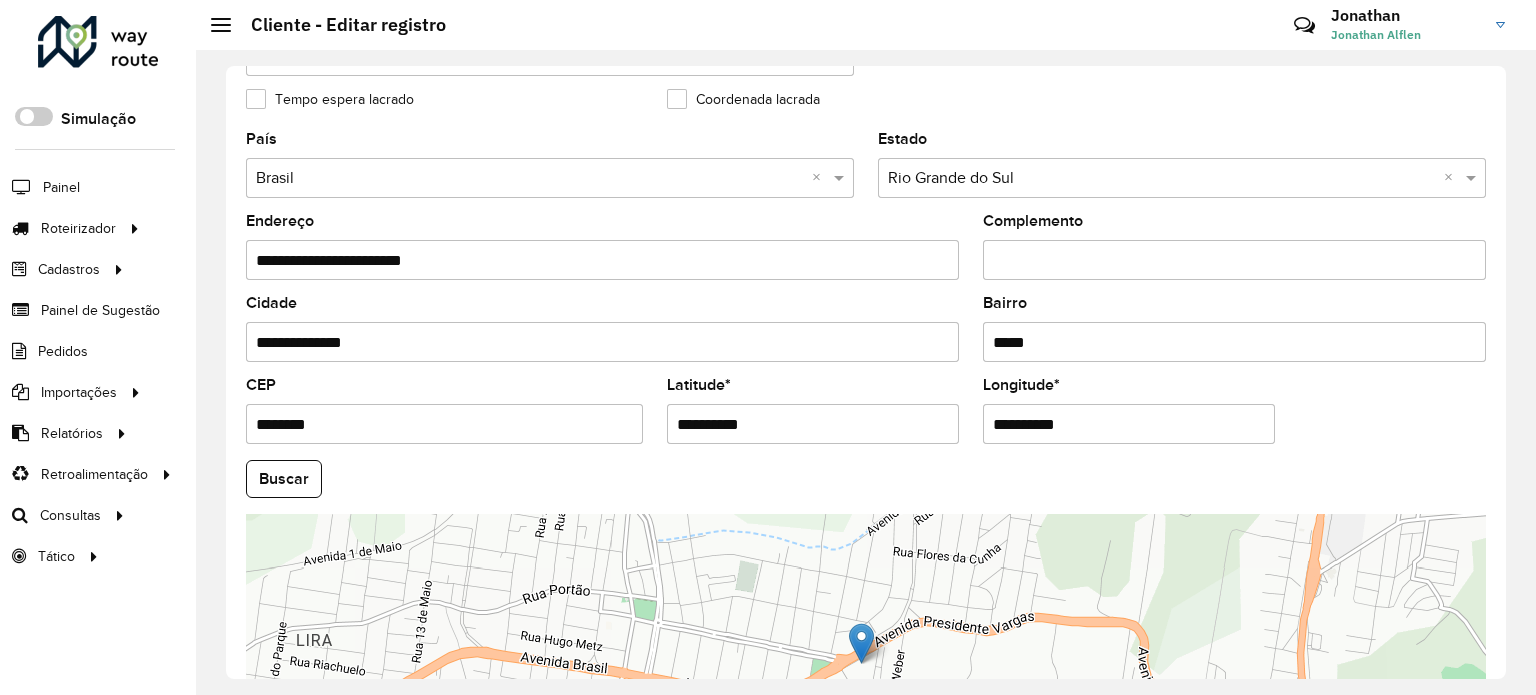 scroll, scrollTop: 700, scrollLeft: 0, axis: vertical 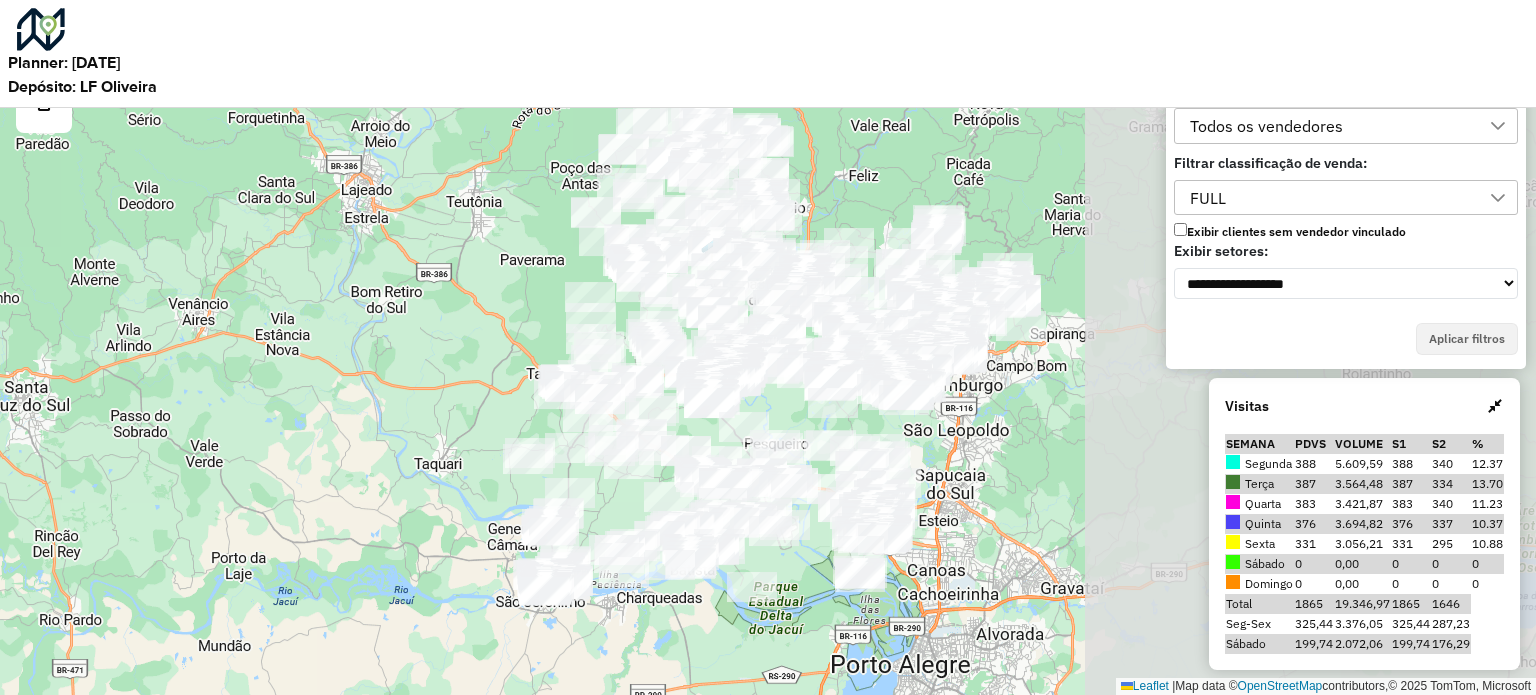 drag, startPoint x: 867, startPoint y: 425, endPoint x: 278, endPoint y: 319, distance: 598.4622 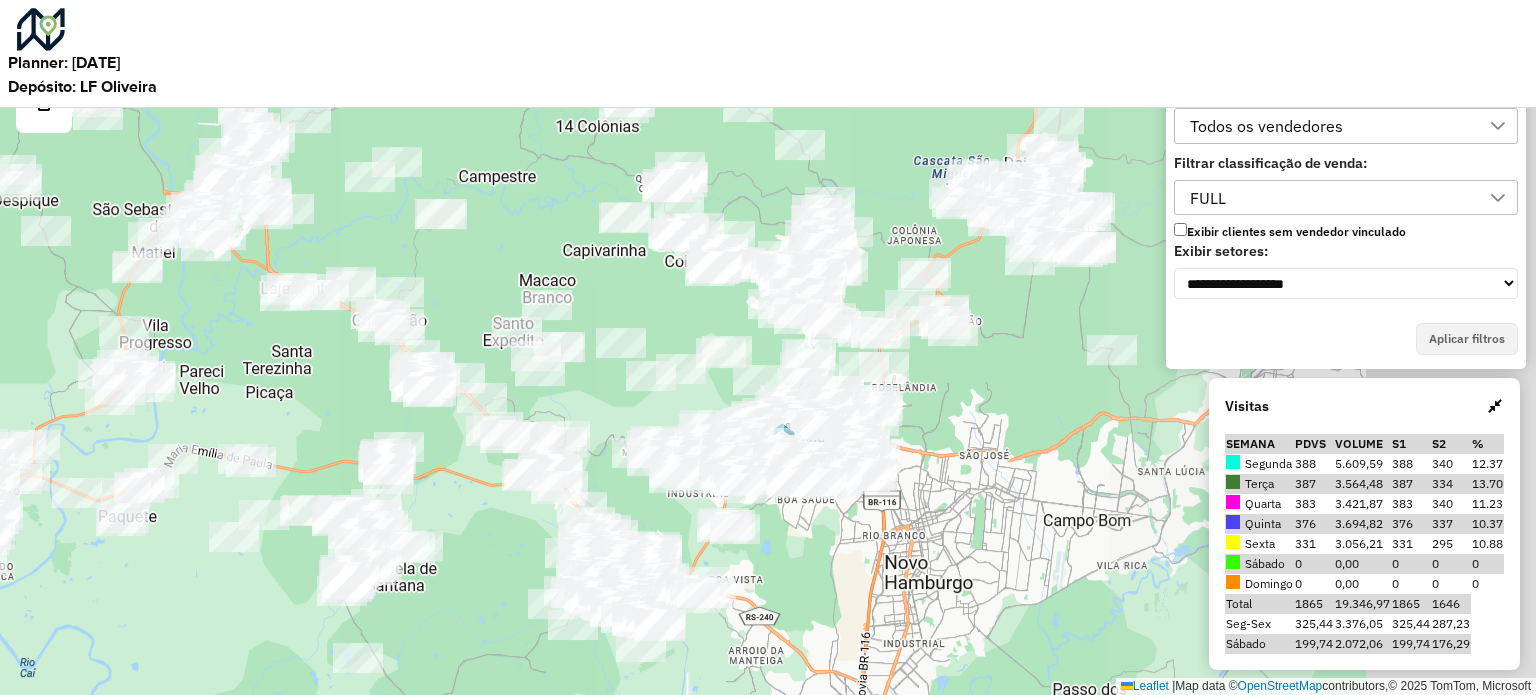 drag, startPoint x: 958, startPoint y: 395, endPoint x: 408, endPoint y: 271, distance: 563.80493 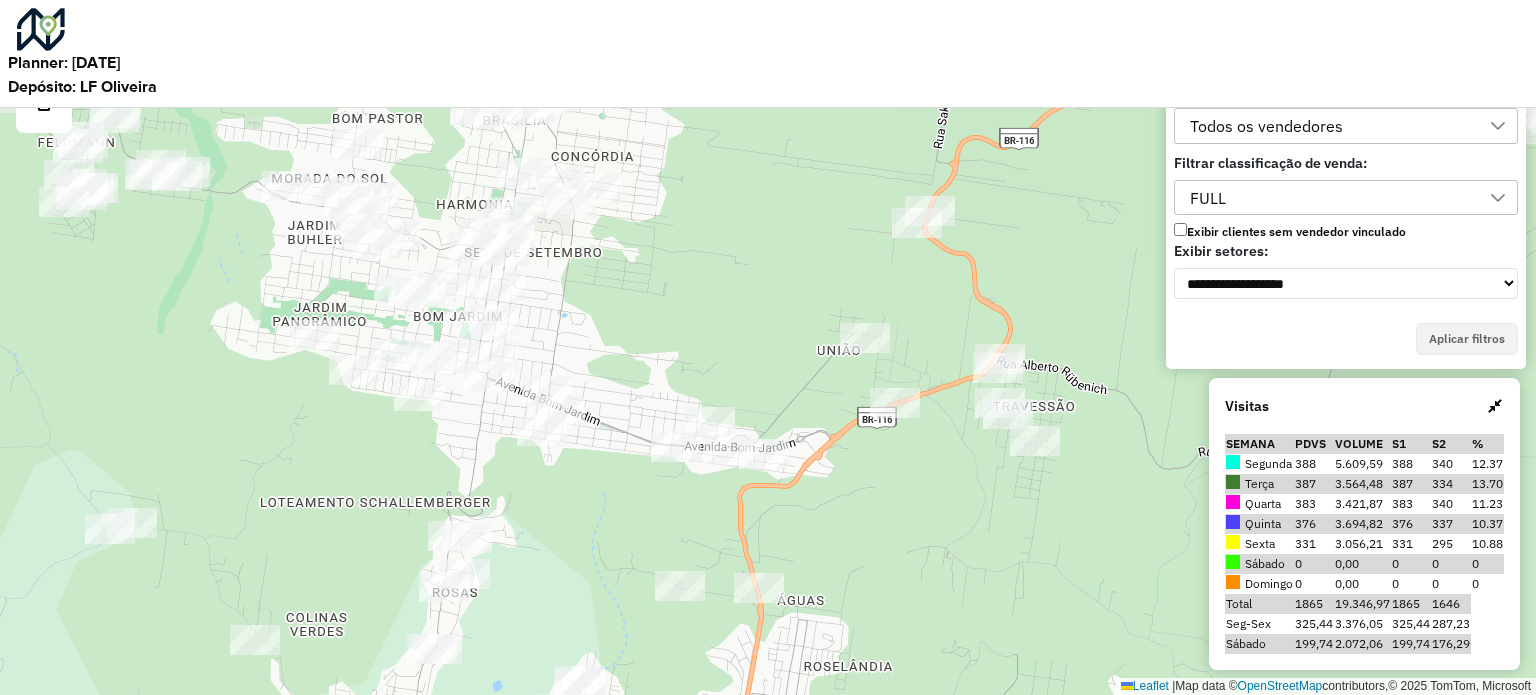 drag, startPoint x: 758, startPoint y: 291, endPoint x: 749, endPoint y: 430, distance: 139.29106 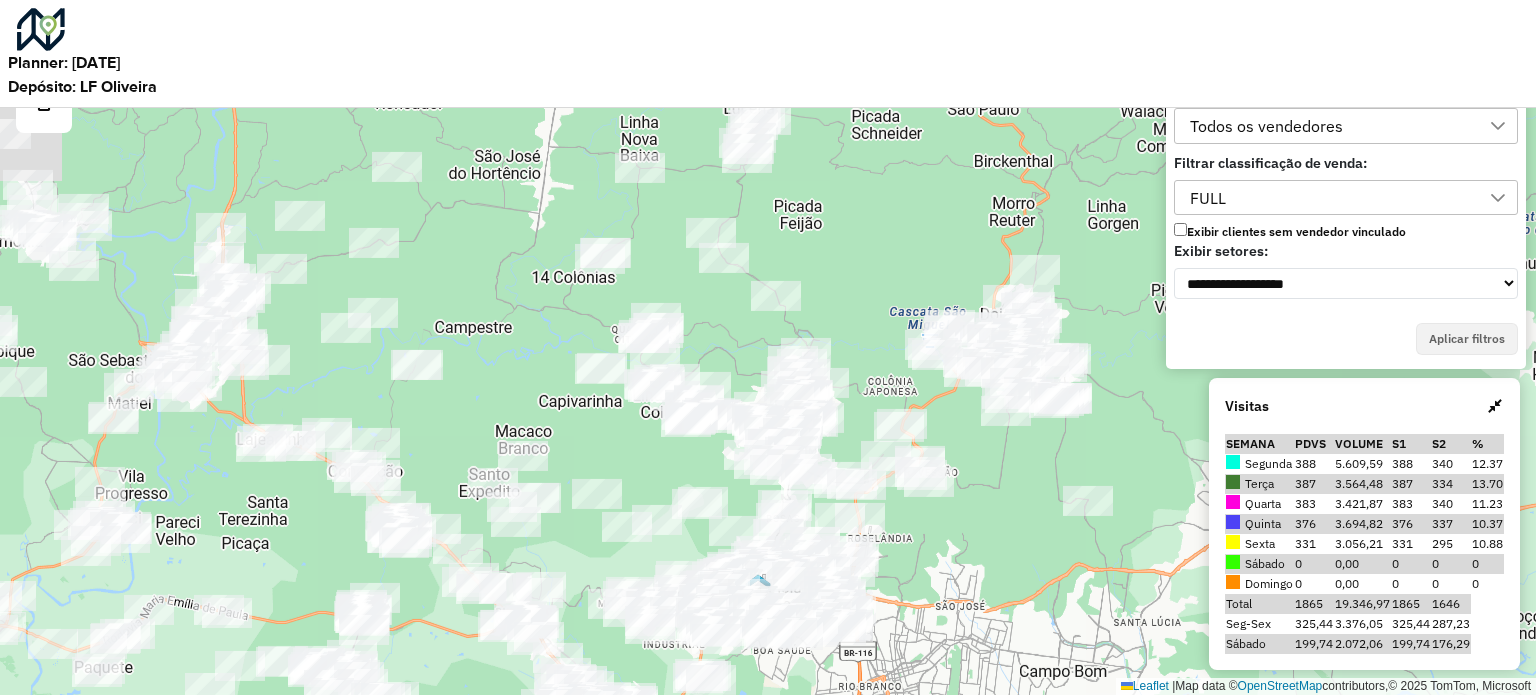 drag, startPoint x: 789, startPoint y: 244, endPoint x: 705, endPoint y: 619, distance: 384.29285 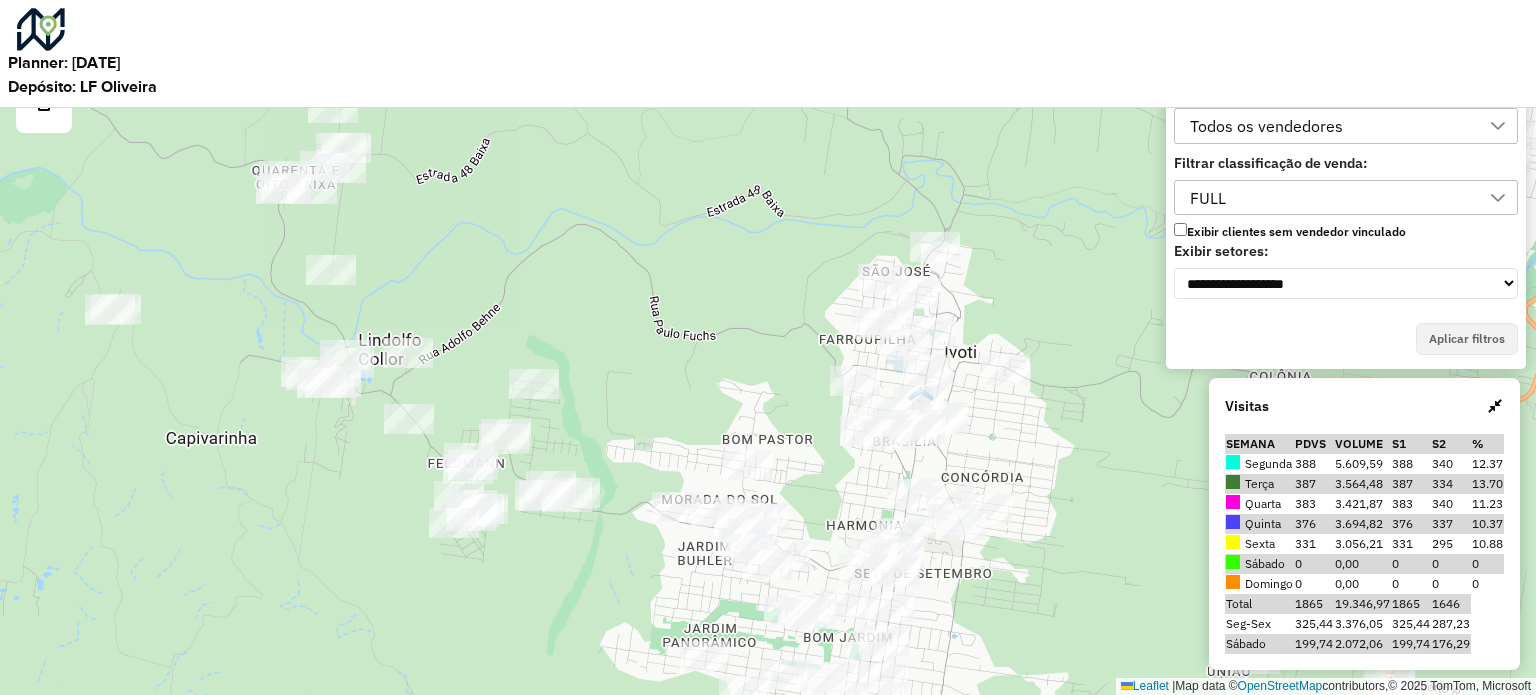 drag, startPoint x: 940, startPoint y: 528, endPoint x: 894, endPoint y: 207, distance: 324.2792 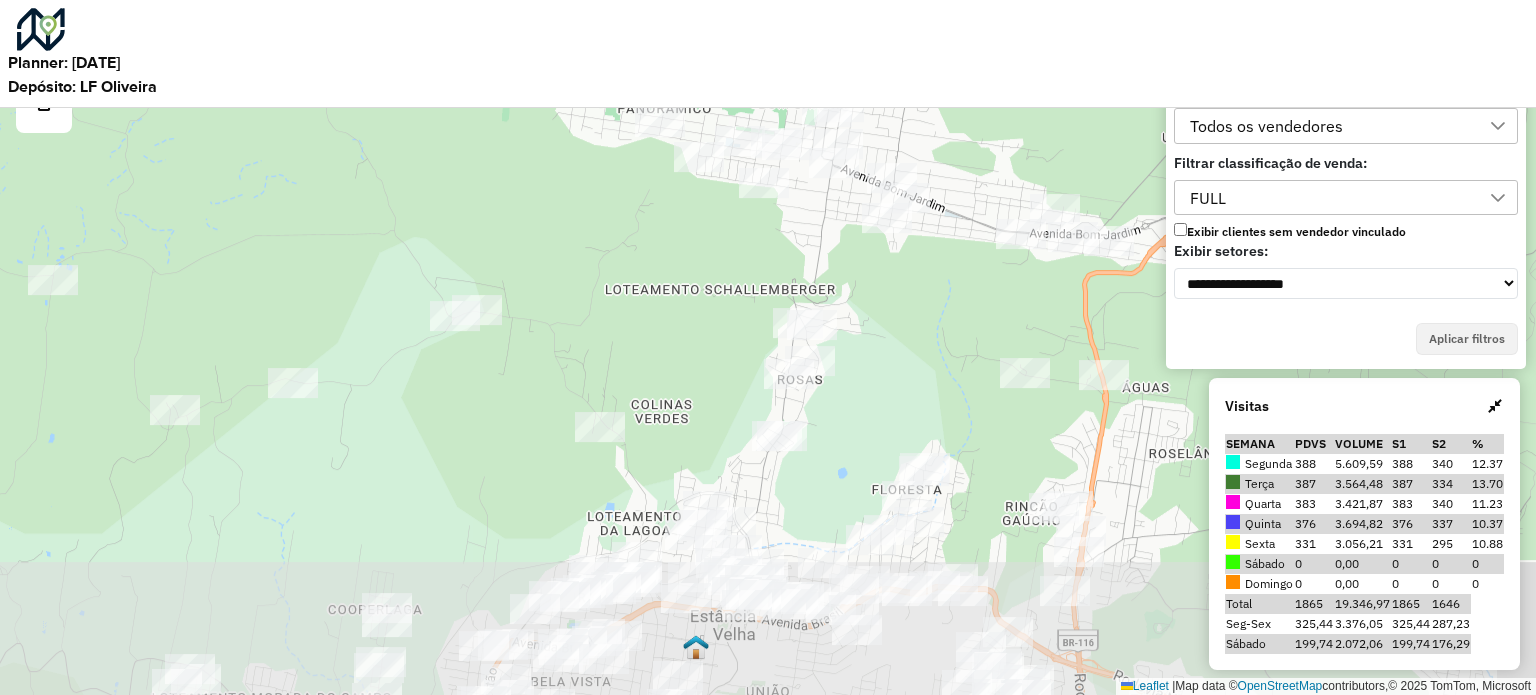 drag, startPoint x: 959, startPoint y: 545, endPoint x: 944, endPoint y: 266, distance: 279.40292 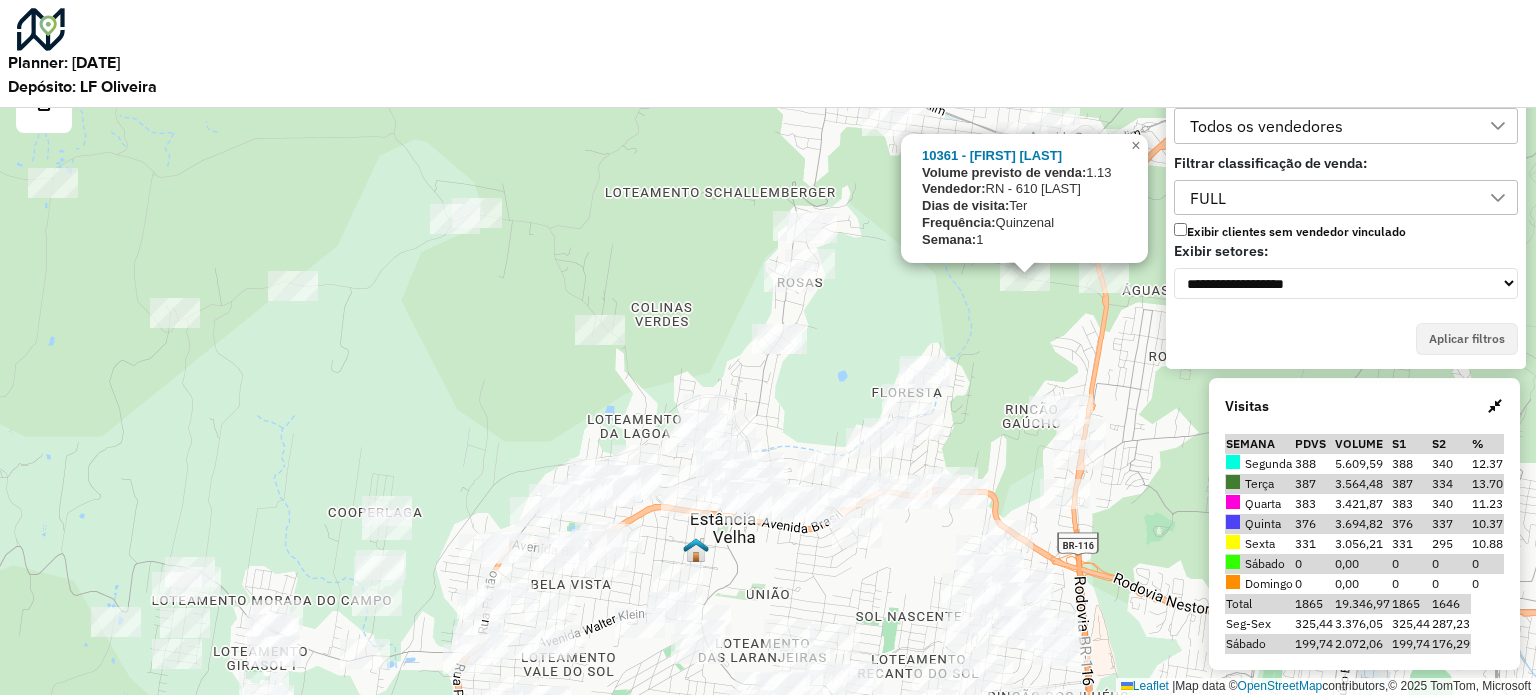 click on "10361 - [FIRST] [LAST]
Volume previsto de venda:  1.13
Vendedor:  RN - 610 [LAST]
Dias de visita:  Ter
Frequência:  Quinzenal
Semana:  1
×  Leaflet   |  Map data ©  OpenStreetMap  contributors,© 2025 TomTom, Microsoft" at bounding box center (768, 347) 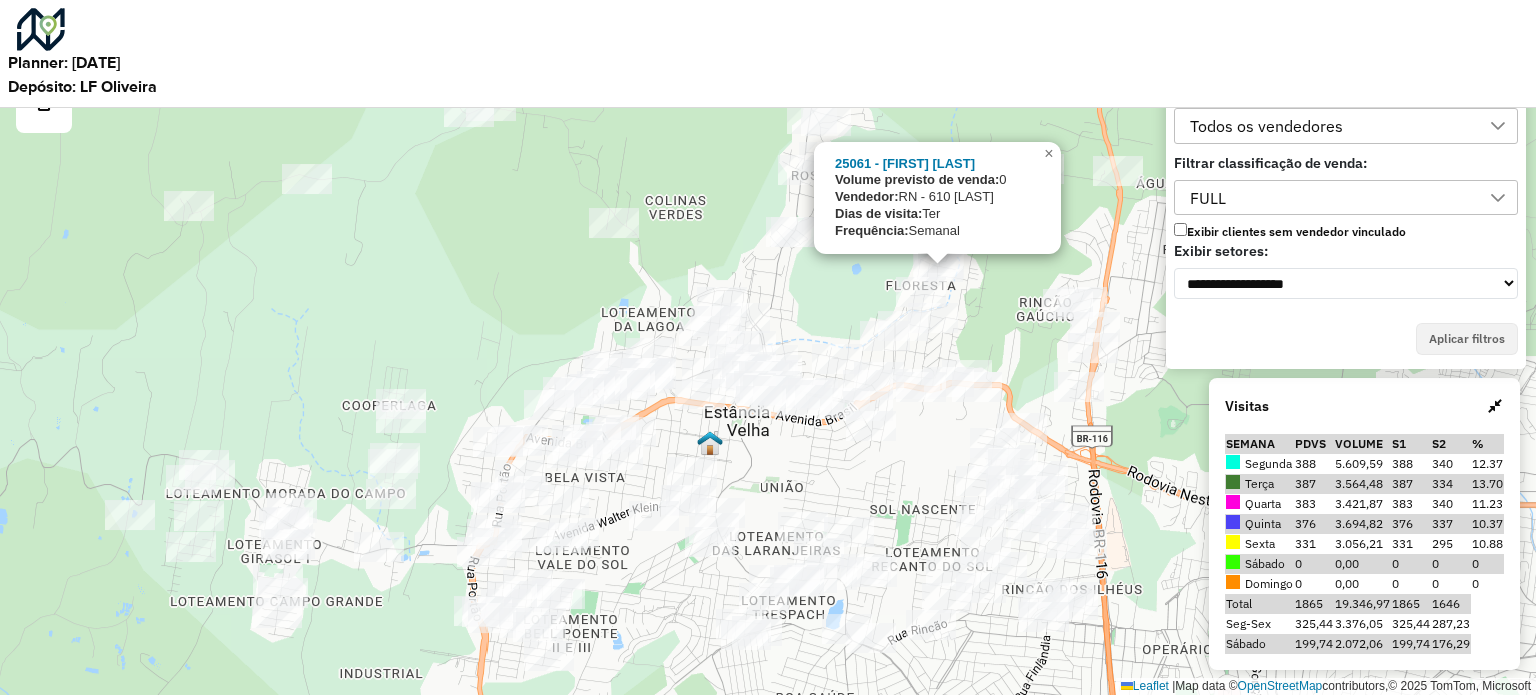 drag, startPoint x: 924, startPoint y: 471, endPoint x: 921, endPoint y: 460, distance: 11.401754 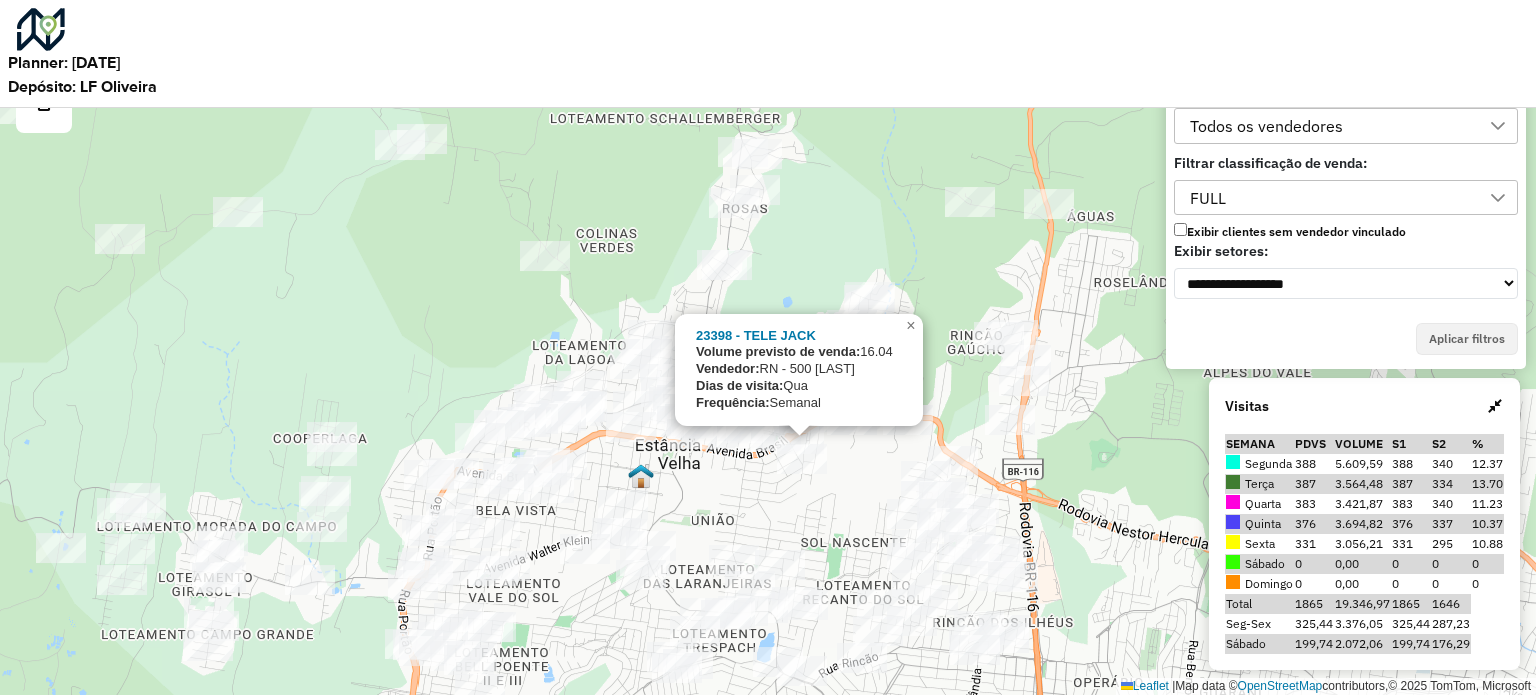 drag, startPoint x: 812, startPoint y: 525, endPoint x: 712, endPoint y: 501, distance: 102.83968 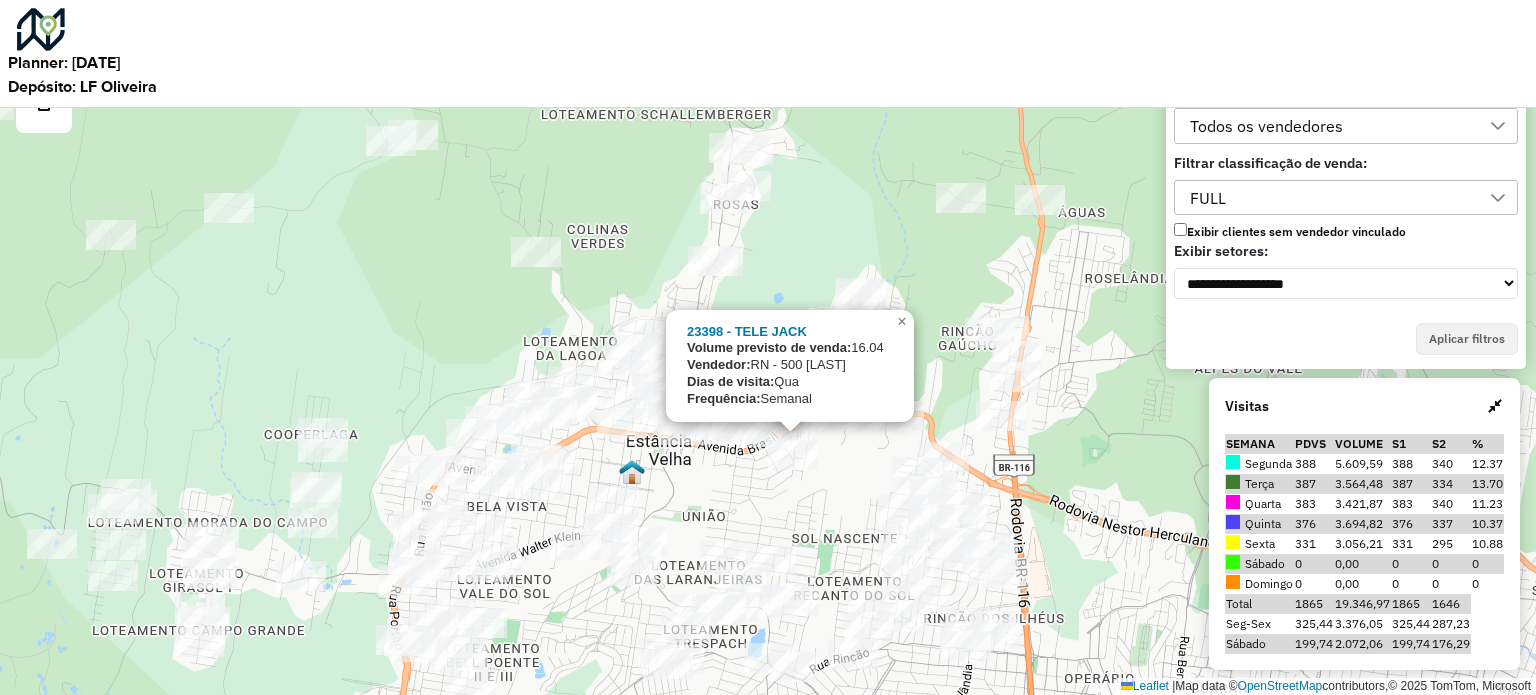 click on "23398 - TELE JACK
Volume previsto de venda:  16.04
Vendedor:  RN - 500 [LAST]
Dias de visita:  Qua
Frequência:  Semanal
×  Leaflet   |  Map data ©  OpenStreetMap  contributors,© 2025 TomTom, Microsoft" at bounding box center [768, 347] 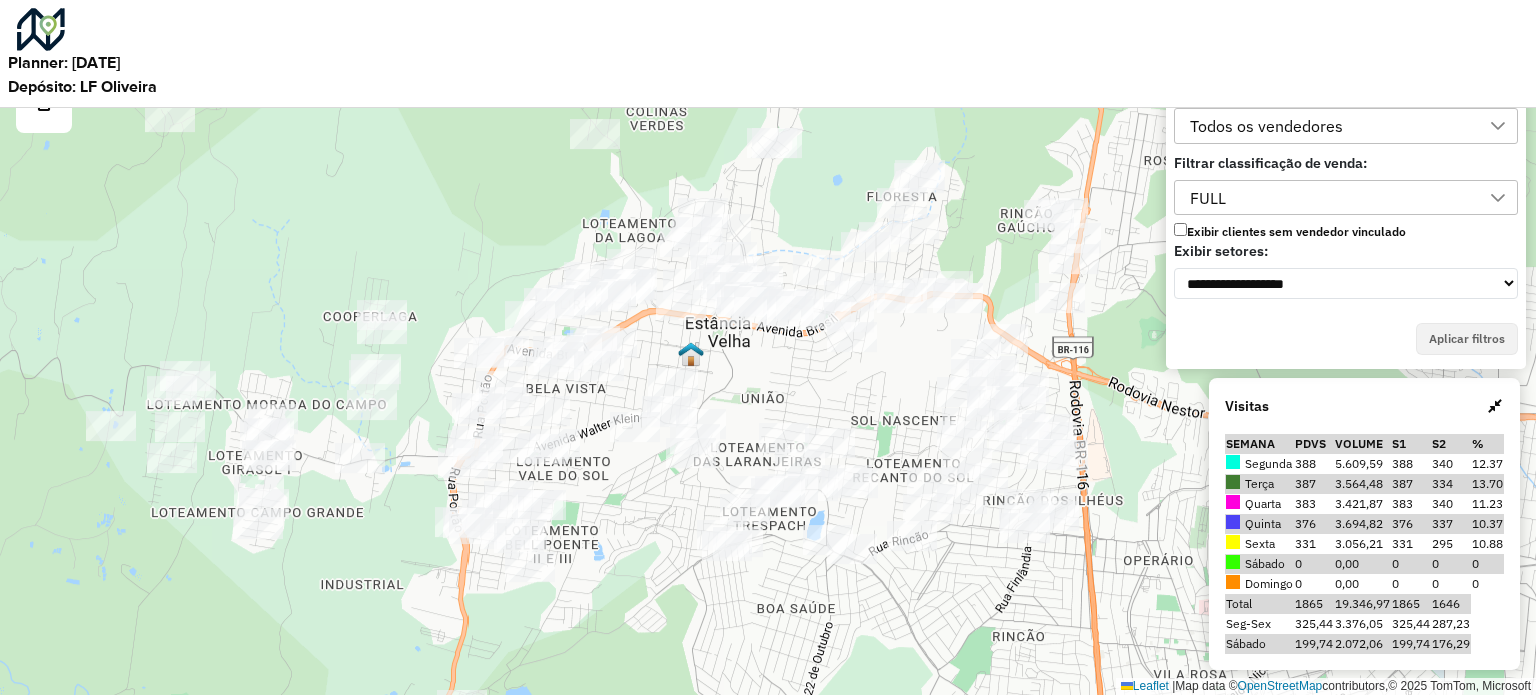 drag, startPoint x: 756, startPoint y: 497, endPoint x: 811, endPoint y: 379, distance: 130.18832 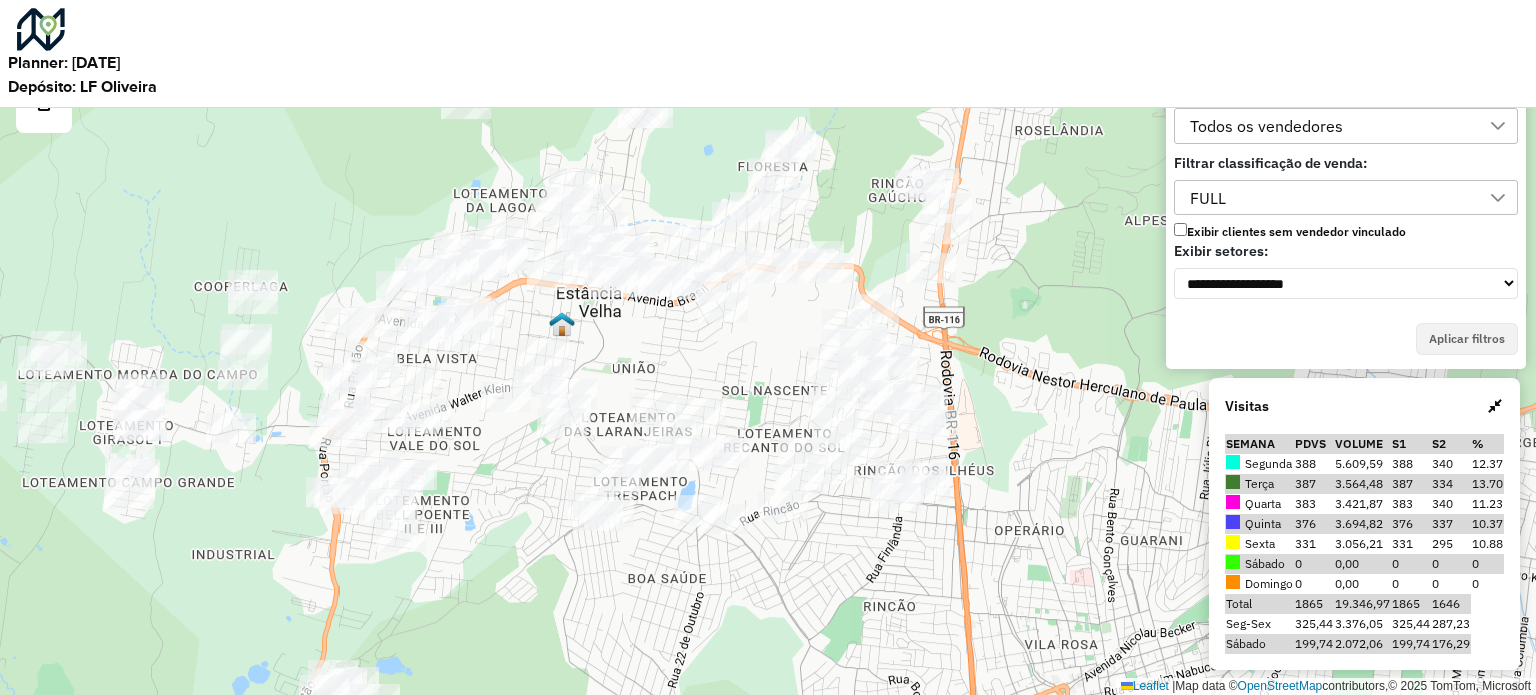 drag, startPoint x: 532, startPoint y: 222, endPoint x: 411, endPoint y: 167, distance: 132.91351 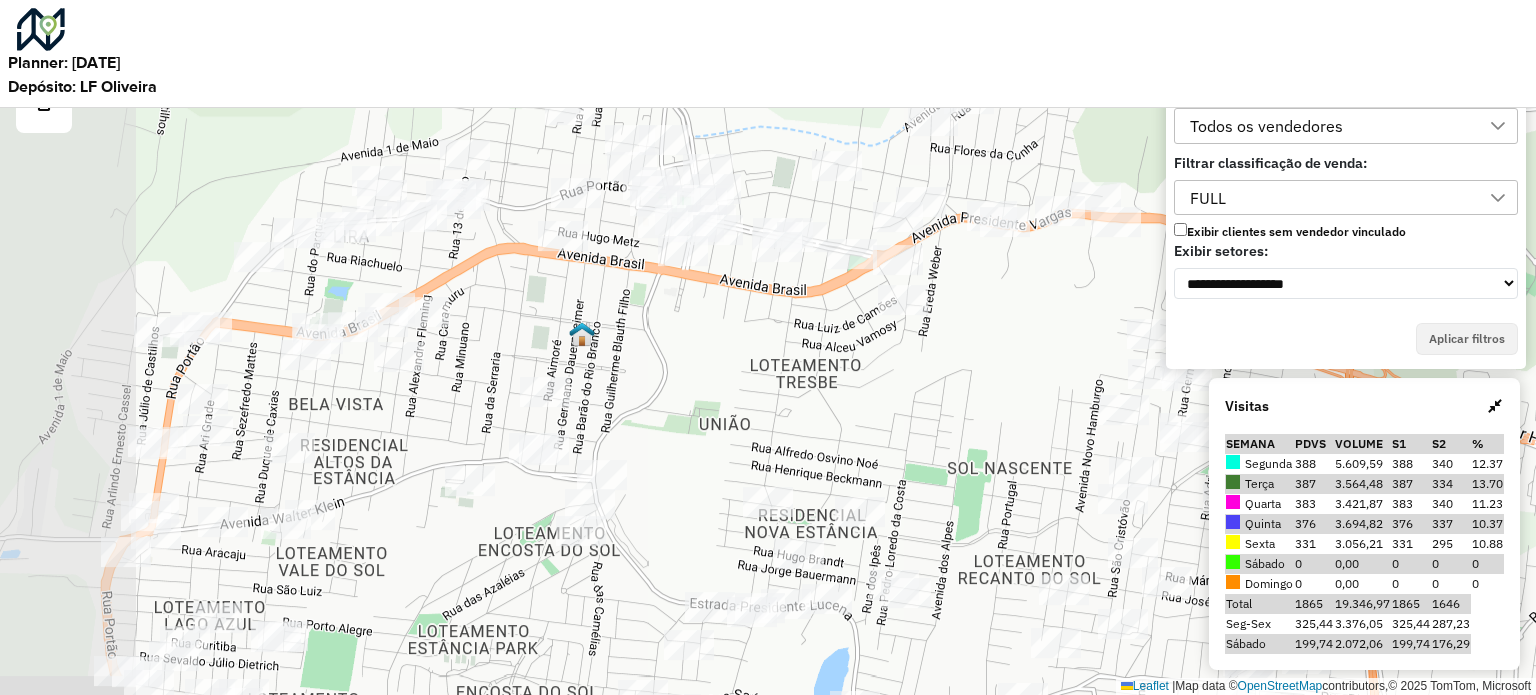 drag, startPoint x: 545, startPoint y: 363, endPoint x: 697, endPoint y: 363, distance: 152 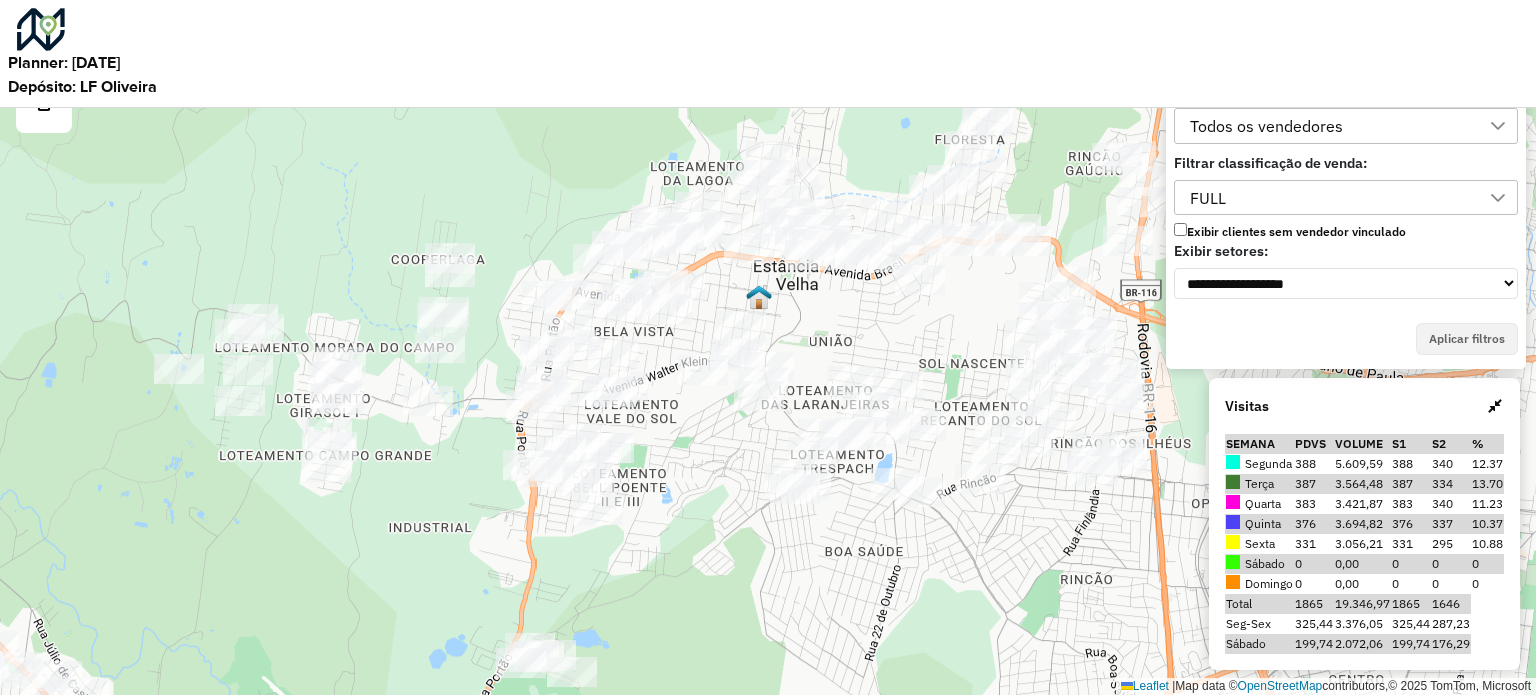 drag, startPoint x: 906, startPoint y: 337, endPoint x: 832, endPoint y: 359, distance: 77.201035 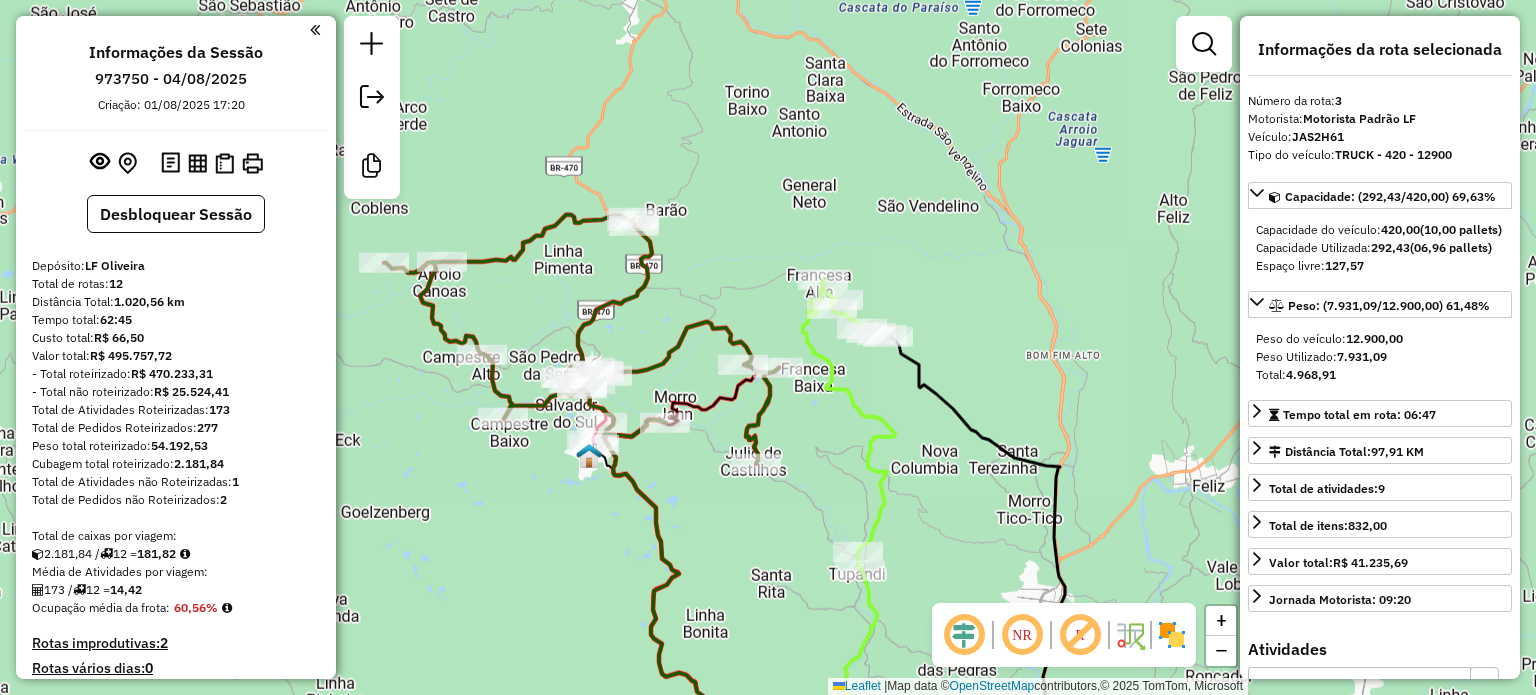select on "**********" 